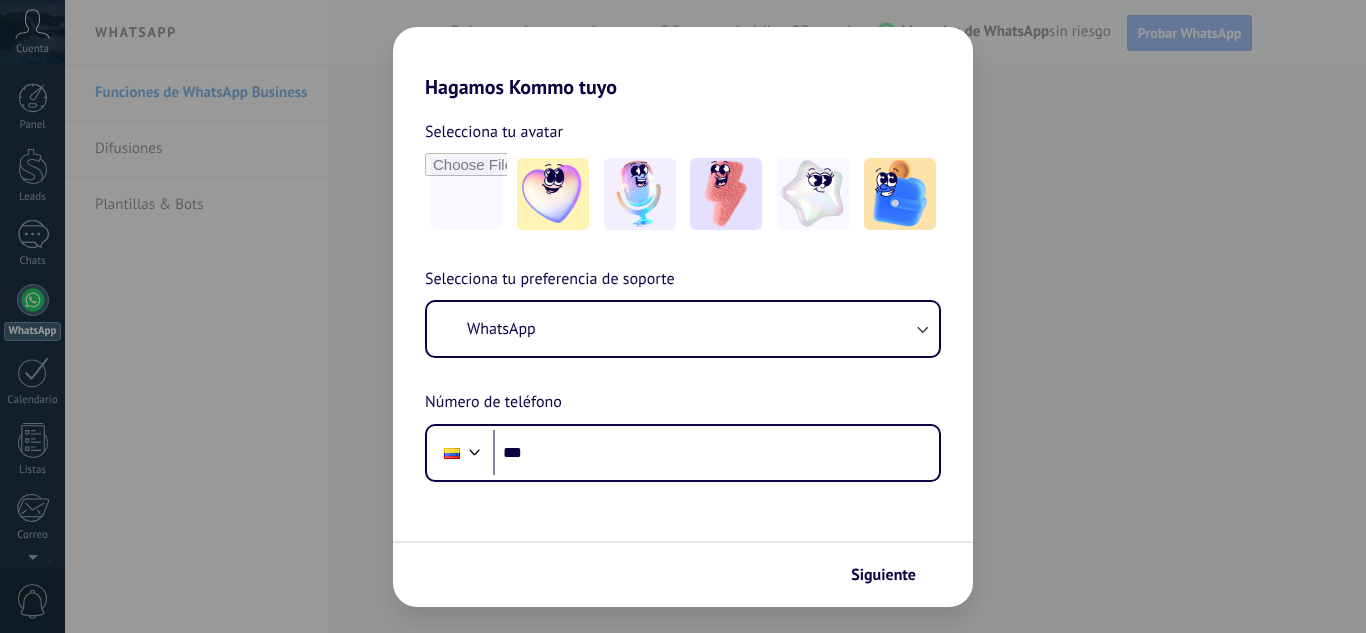 scroll, scrollTop: 0, scrollLeft: 0, axis: both 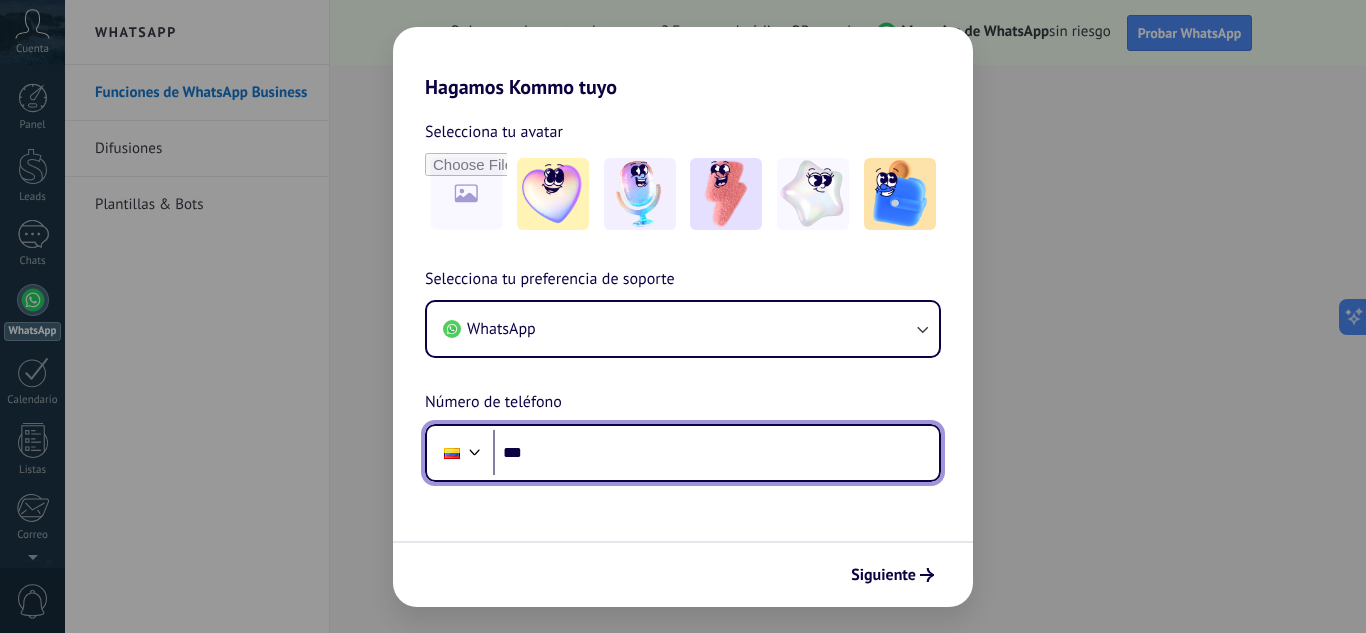 click on "***" at bounding box center (716, 453) 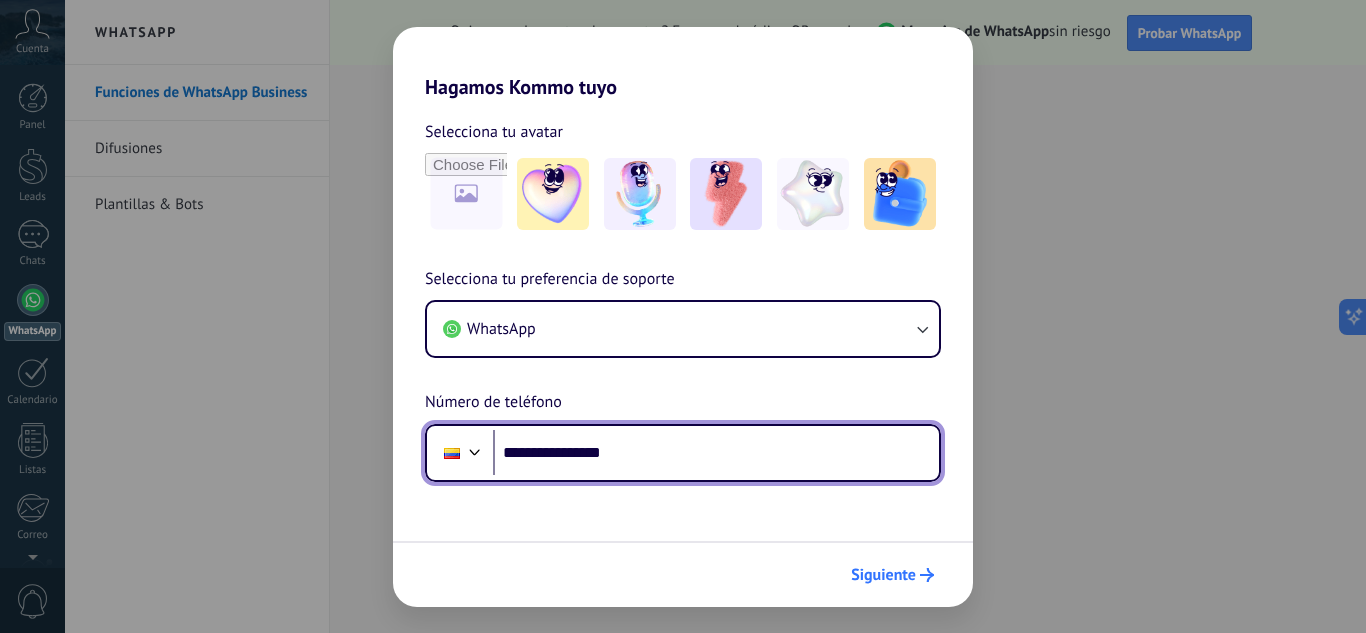 type on "**********" 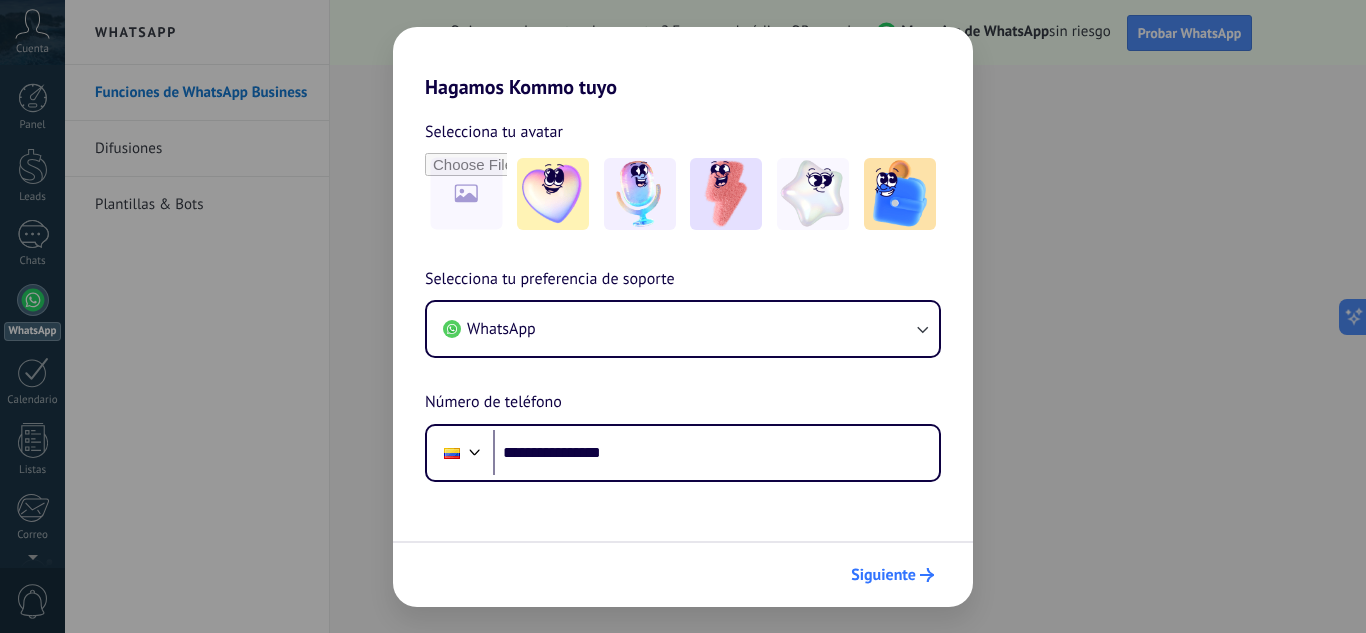 click at bounding box center (927, 575) 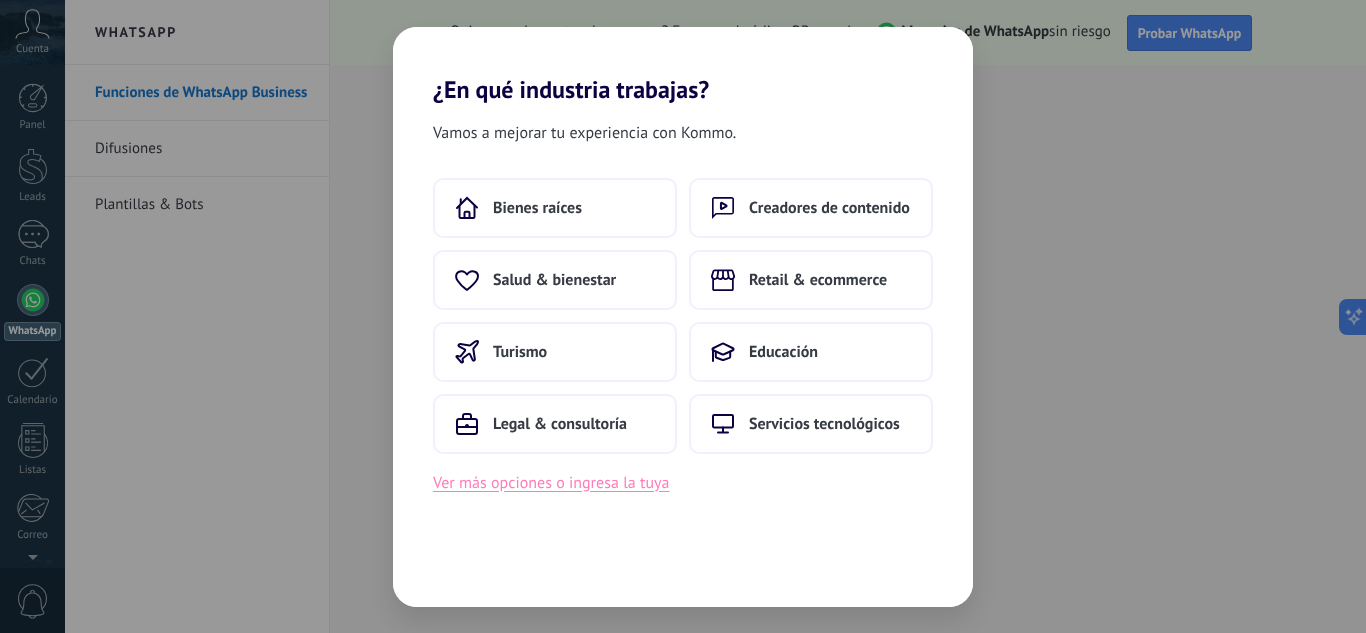 click on "Ver más opciones o ingresa la tuya" at bounding box center [551, 483] 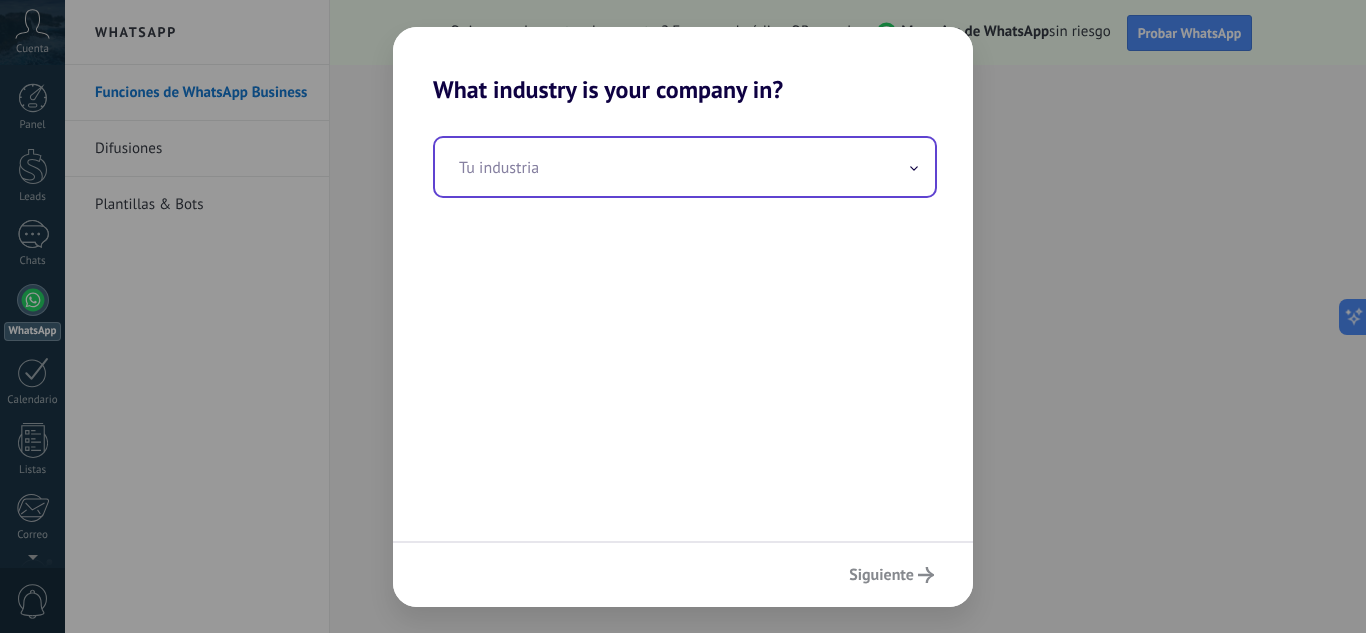 click at bounding box center (685, 167) 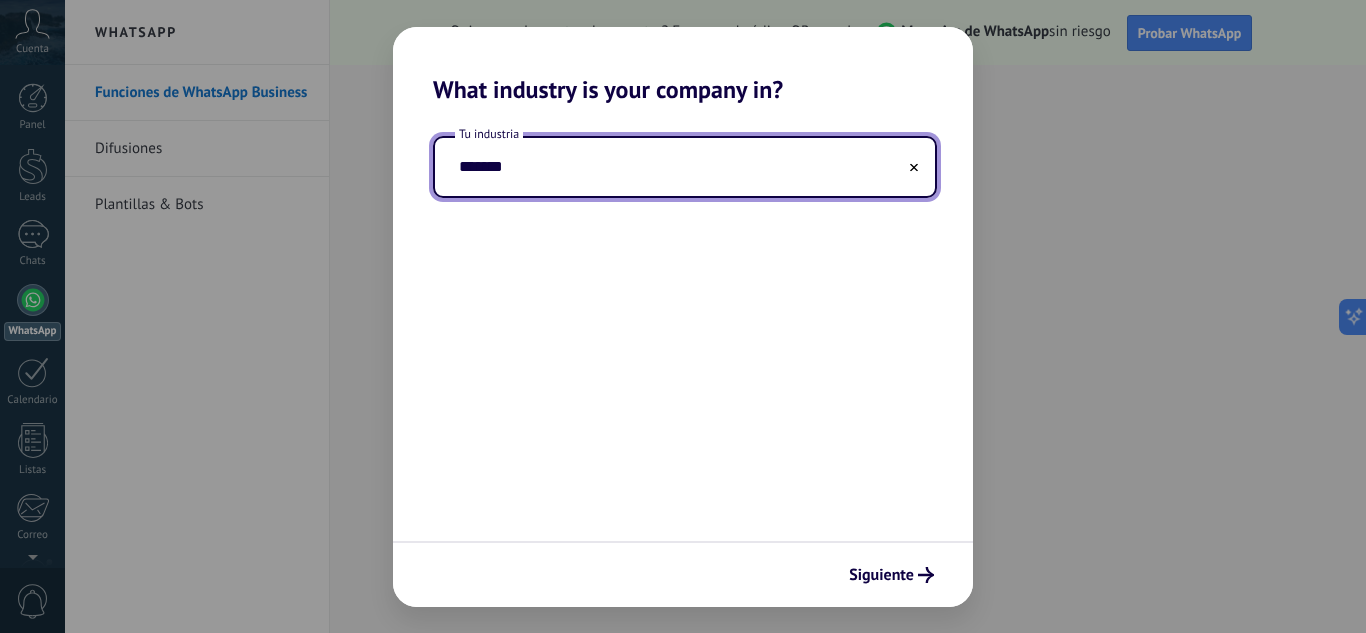 click on "*******" at bounding box center (685, 167) 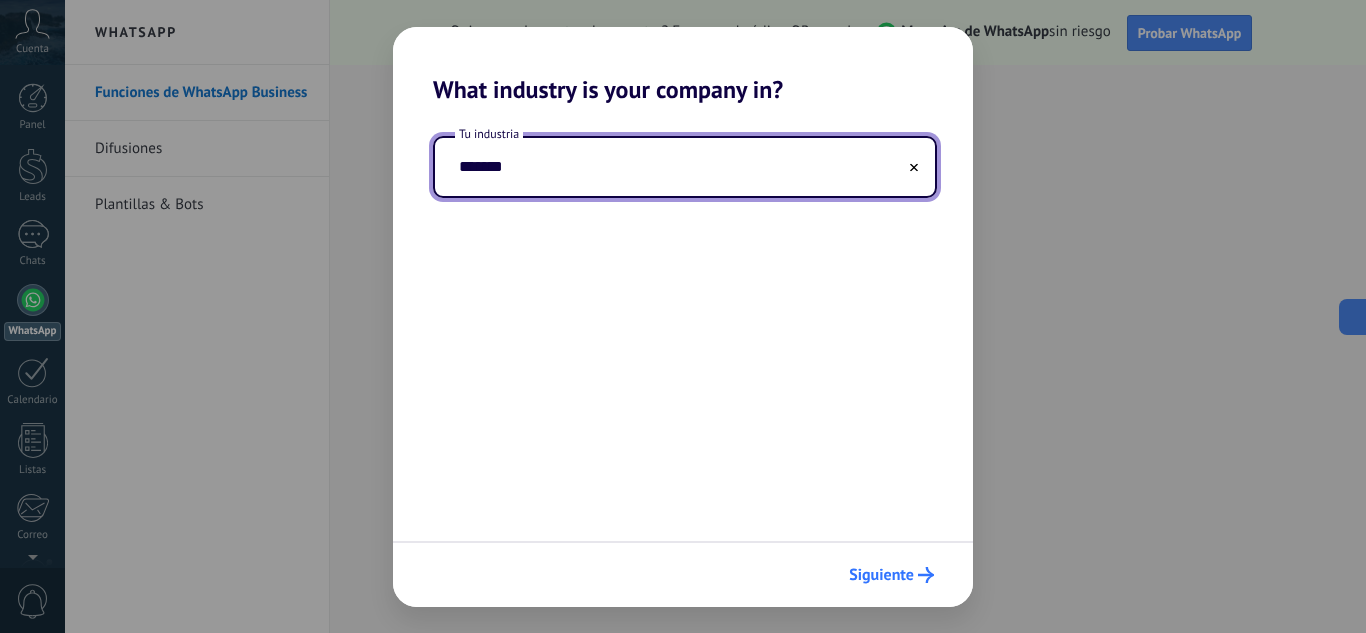 type on "*******" 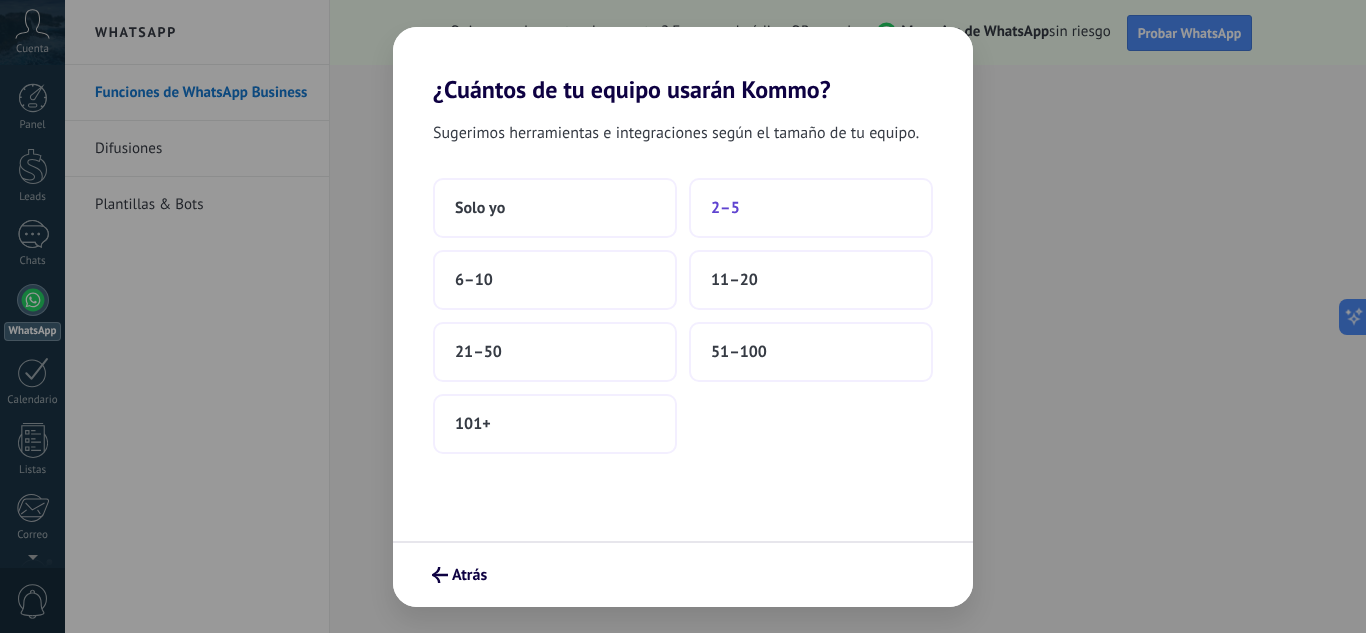 click on "2–5" at bounding box center (811, 208) 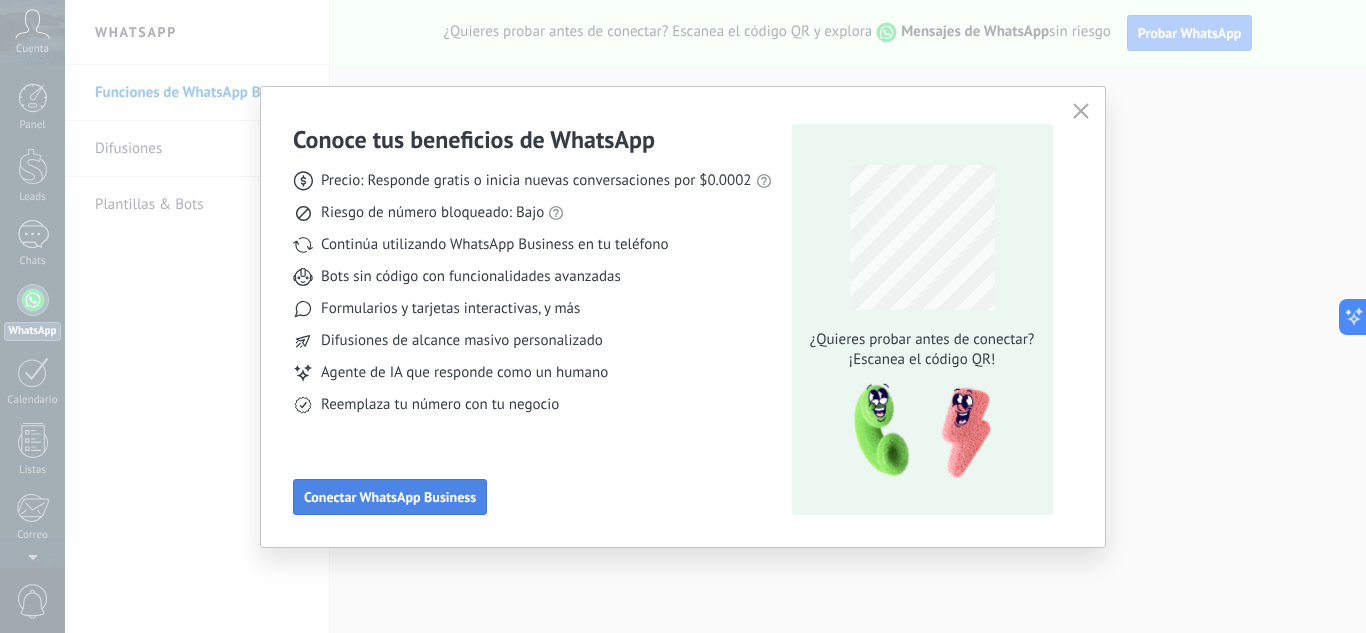 click on "Conectar WhatsApp Business" at bounding box center (390, 497) 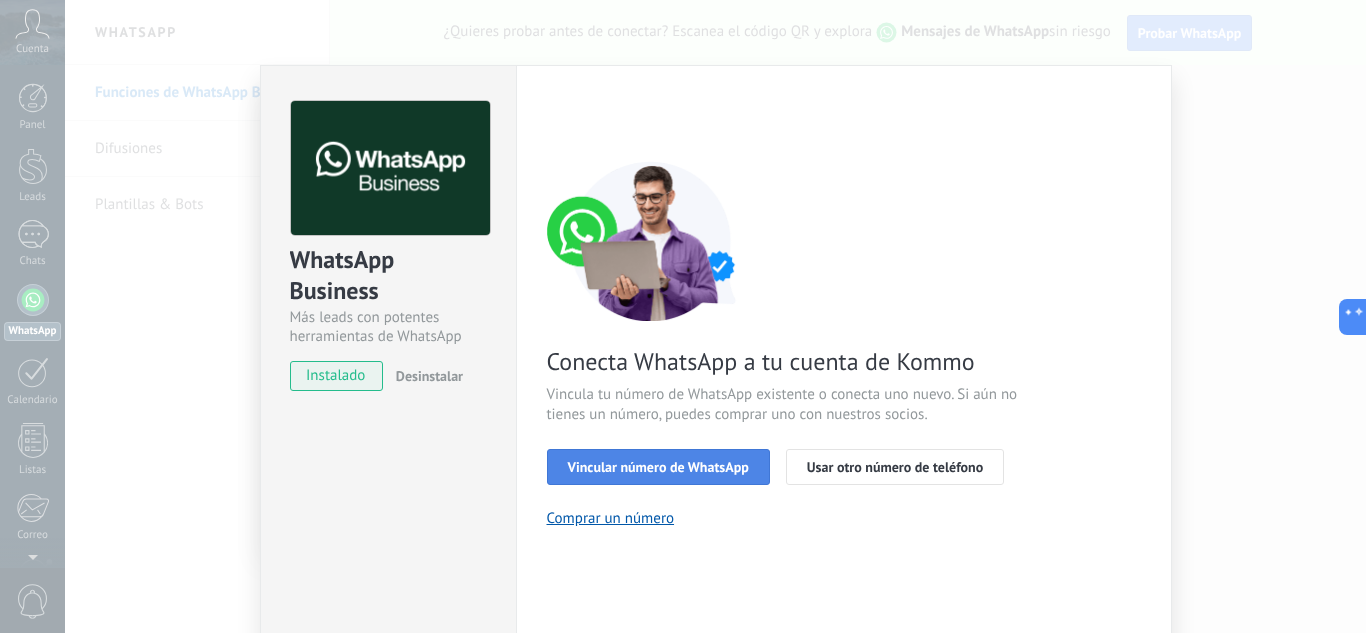 click on "Vincular número de WhatsApp" at bounding box center [658, 467] 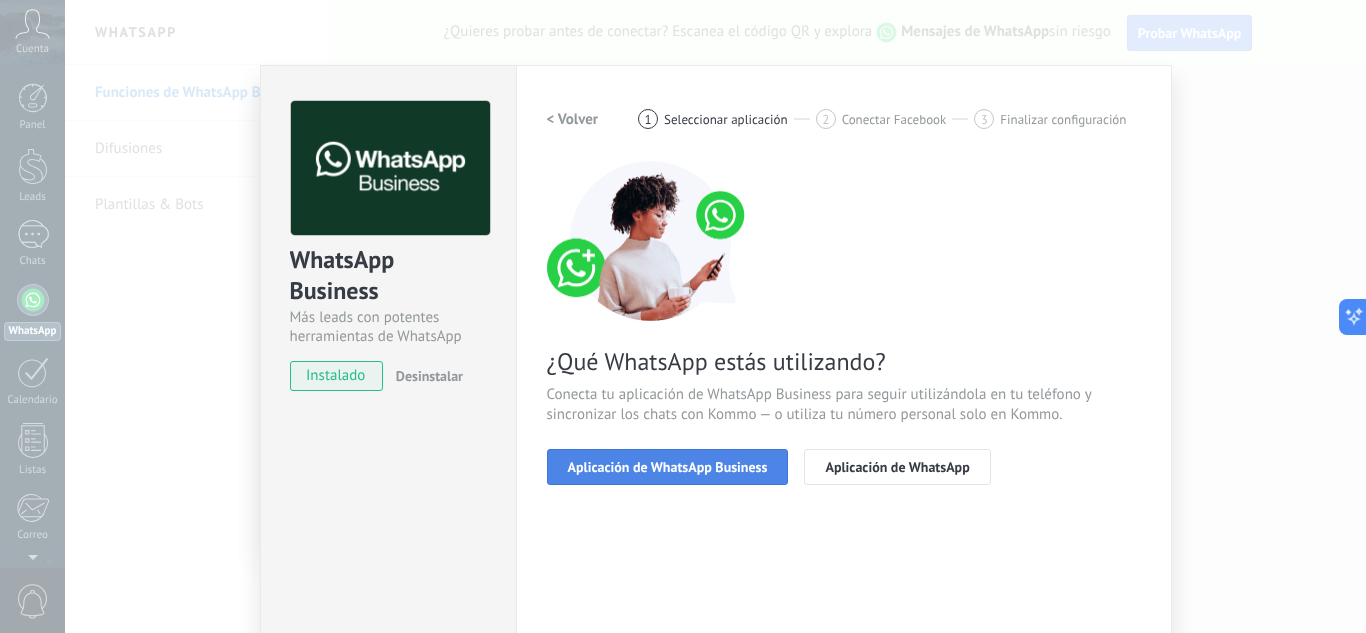 click on "Aplicación de WhatsApp Business" at bounding box center (668, 467) 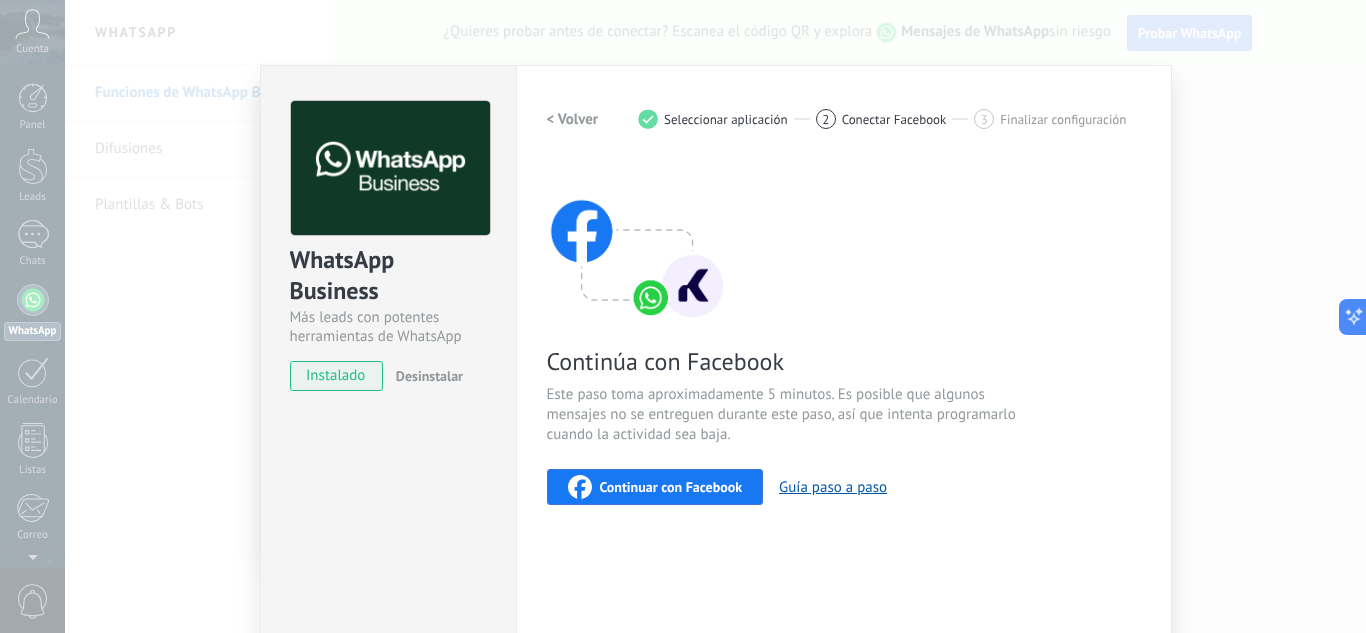 click on "Continuar con Facebook" at bounding box center (671, 487) 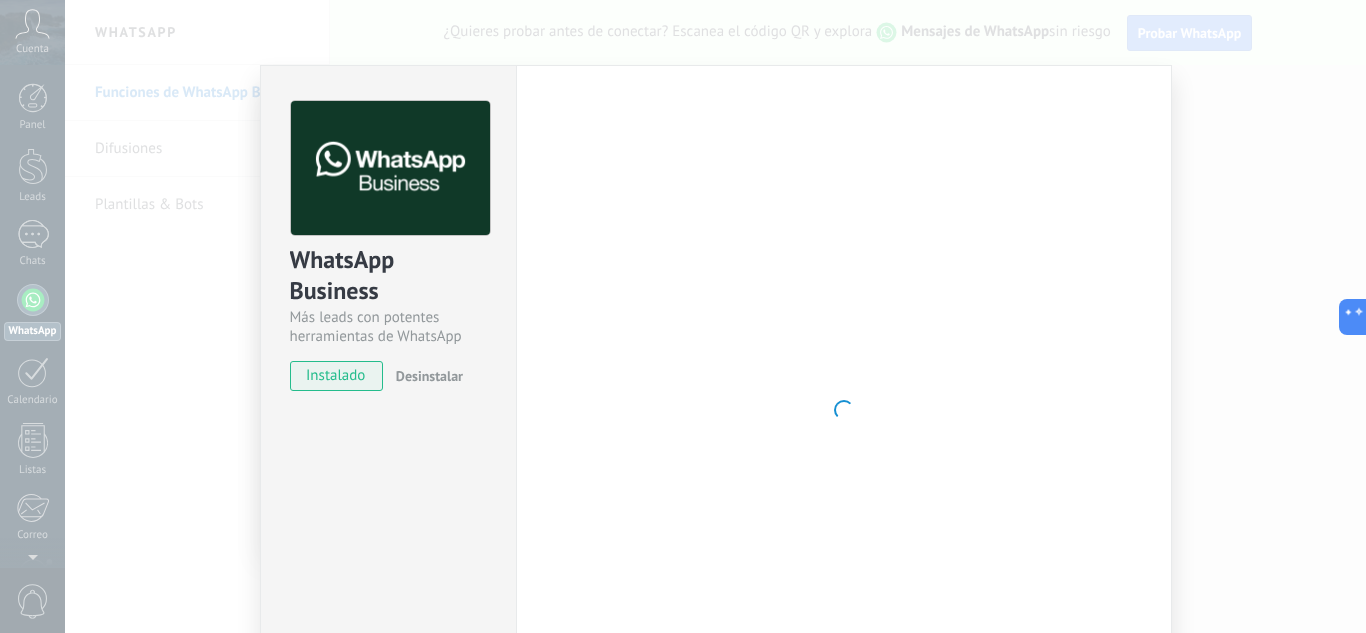 click on "WhatsApp Business Más leads con potentes herramientas de WhatsApp instalado Desinstalar ¿Quieres probar la integración primero?   Escanea el código QR   para ver cómo funciona. Configuraciones Autorizaciones This tab logs the users who have granted integration access to this account. If you want to to remove a user's ability to send requests to the account on behalf of this integration, you can revoke access. If access is revoked from all users, the integration will stop working. This app is installed, but no one has given it access yet. WhatsApp Cloud API más _:   Guardar < Volver 1 Seleccionar aplicación 2 Conectar Facebook  3 Finalizar configuración Continúa con Facebook Este paso toma aproximadamente 5 minutos. Es posible que algunos mensajes no se entreguen durante este paso, así que intenta programarlo cuando la actividad sea baja. Continuar con Facebook Guía paso a paso ¿Necesitas ayuda?" at bounding box center (715, 316) 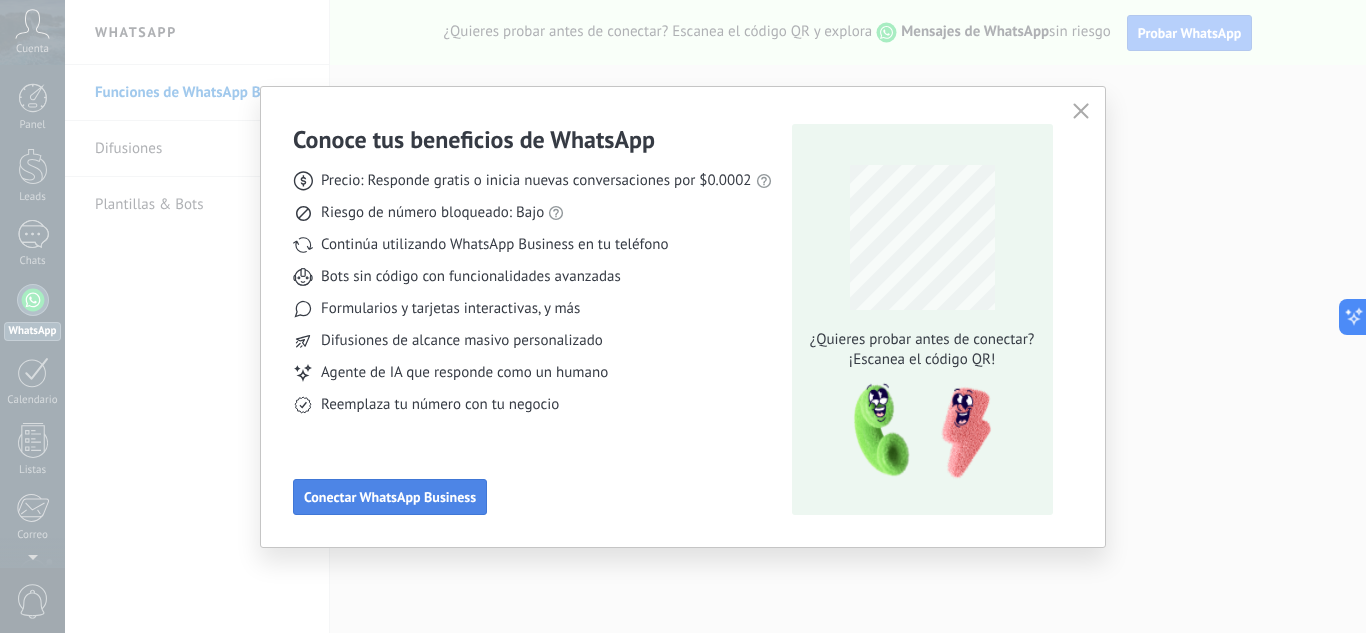 click on "Conectar WhatsApp Business" at bounding box center [390, 497] 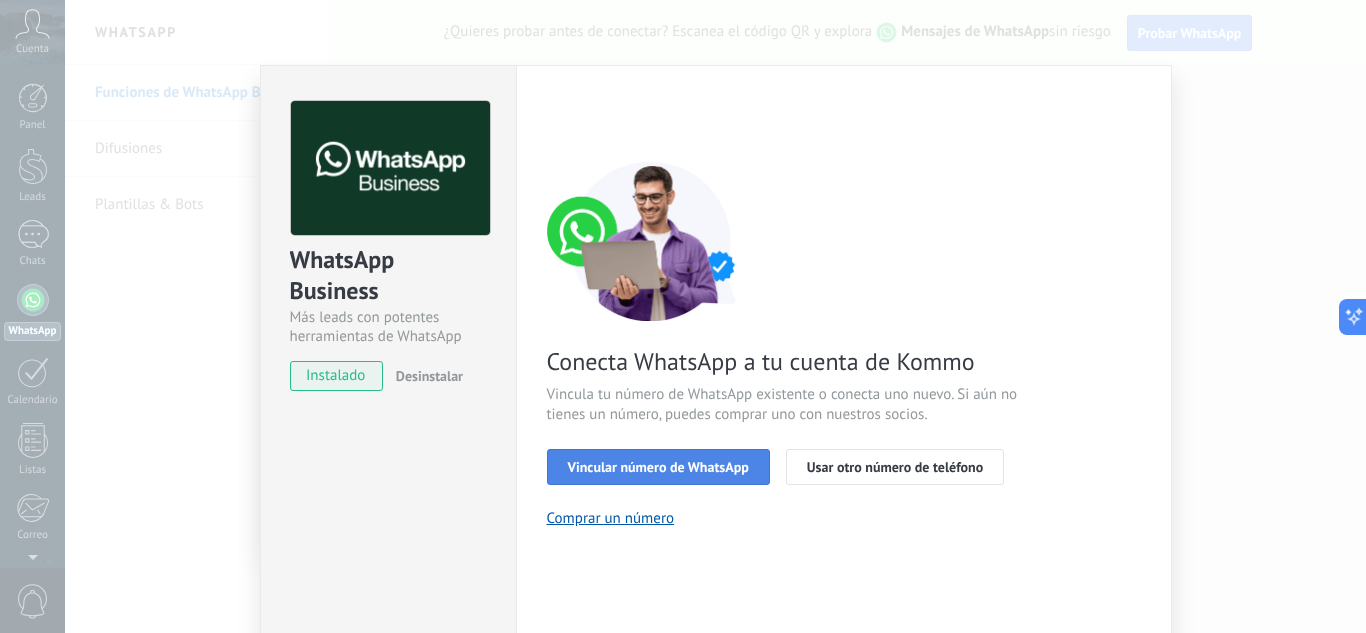 click on "Vincular número de WhatsApp" at bounding box center [658, 467] 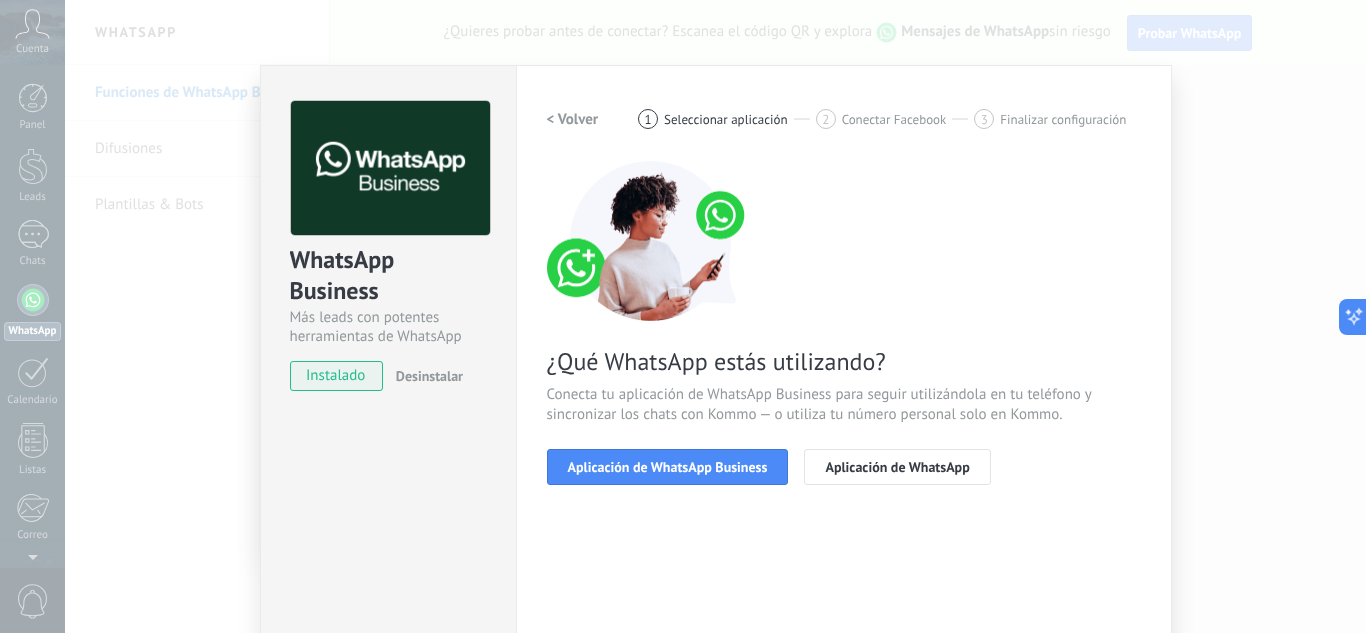 click on "Aplicación de WhatsApp Business" at bounding box center (668, 467) 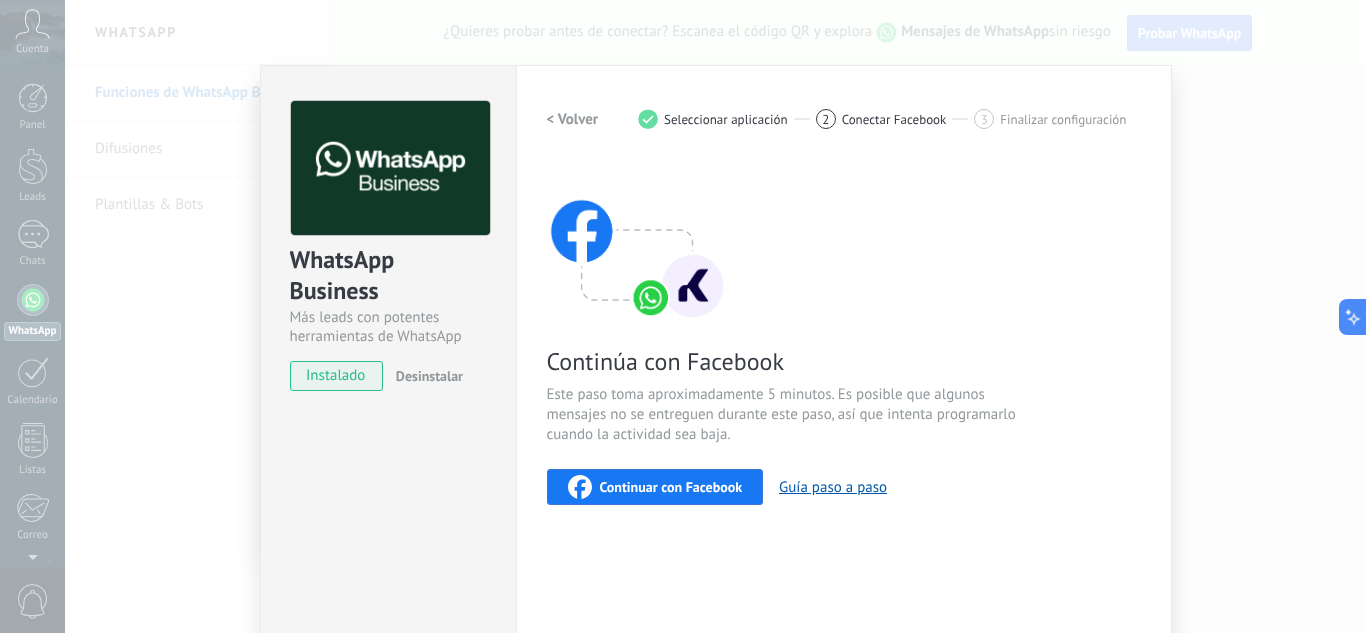 click on "Continuar con Facebook" at bounding box center (671, 487) 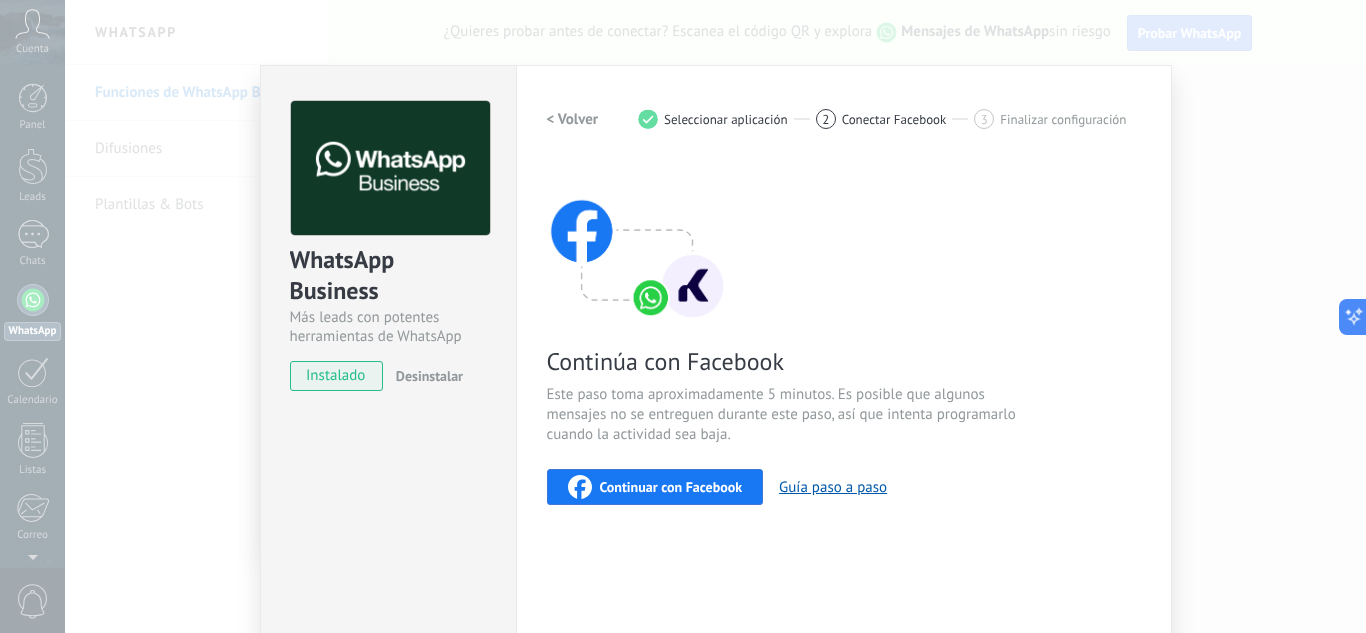 click on "Continuar con Facebook" at bounding box center (671, 487) 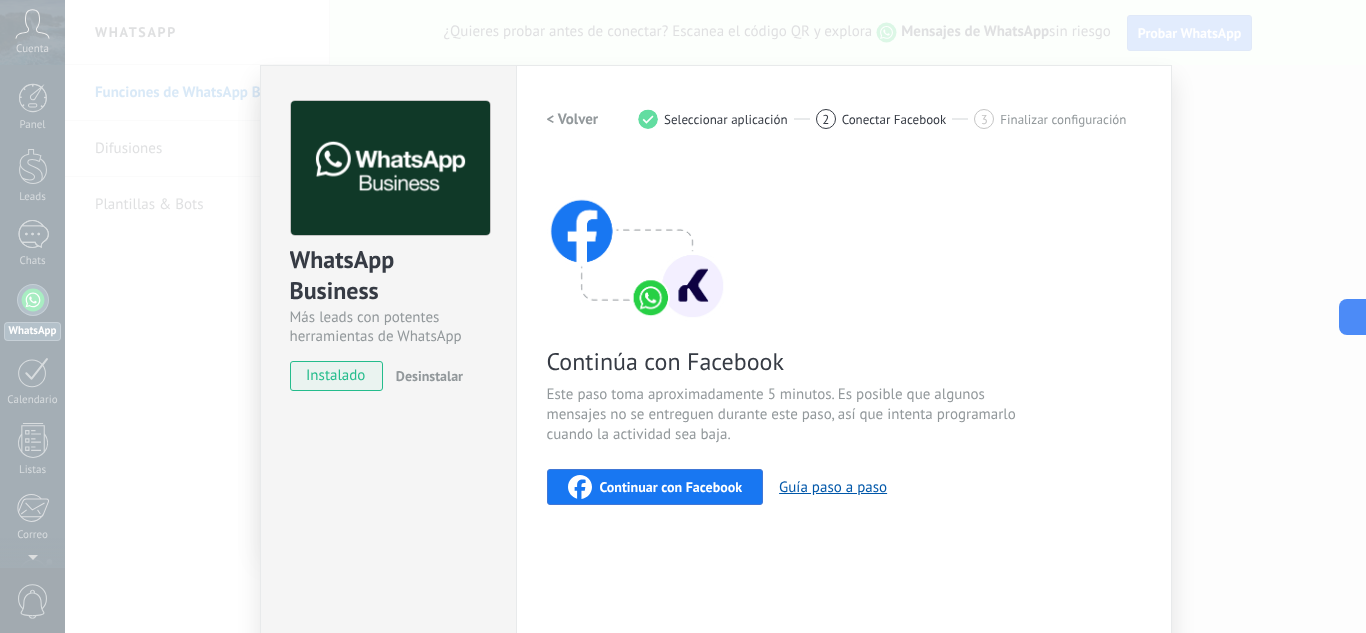 click on "WhatsApp Business Más leads con potentes herramientas de WhatsApp instalado Desinstalar ¿Quieres probar la integración primero?   Escanea el código QR   para ver cómo funciona. Configuraciones Autorizaciones This tab logs the users who have granted integration access to this account. If you want to to remove a user's ability to send requests to the account on behalf of this integration, you can revoke access. If access is revoked from all users, the integration will stop working. This app is installed, but no one has given it access yet. WhatsApp Cloud API más _:   Guardar < Volver 1 Seleccionar aplicación 2 Conectar Facebook  3 Finalizar configuración Continúa con Facebook Este paso toma aproximadamente 5 minutos. Es posible que algunos mensajes no se entreguen durante este paso, así que intenta programarlo cuando la actividad sea baja. Continuar con Facebook Guía paso a paso ¿Necesitas ayuda?" at bounding box center (715, 316) 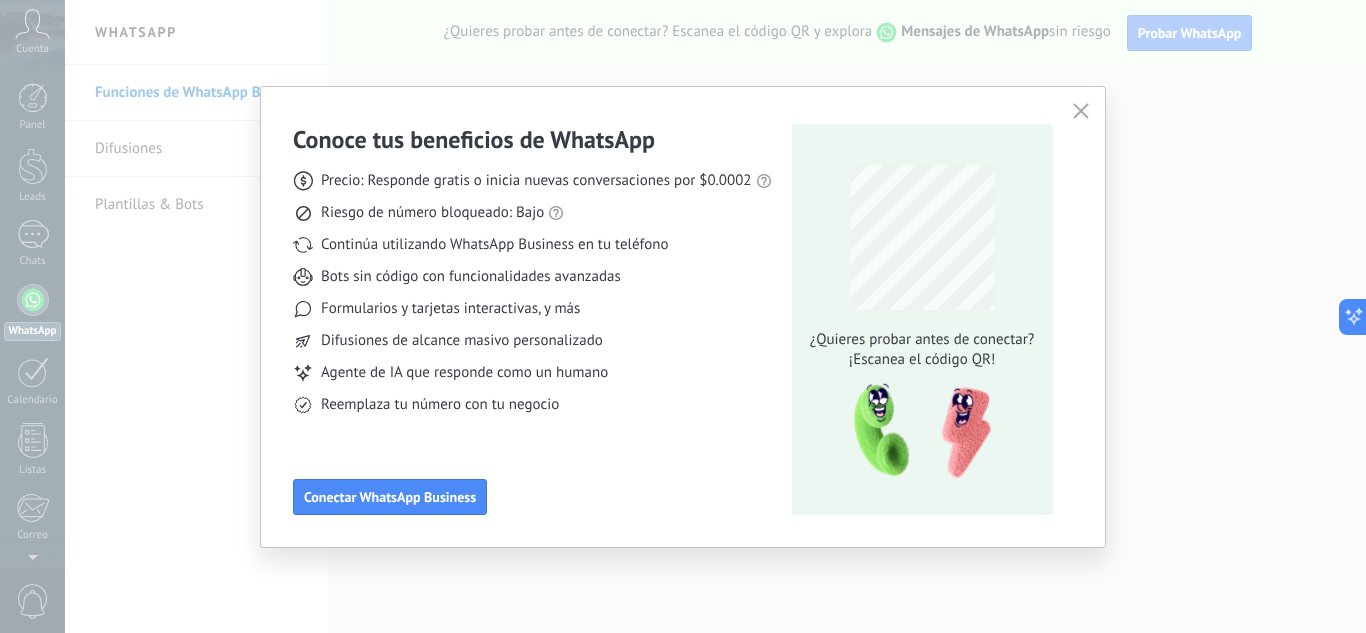 click at bounding box center [1081, 111] 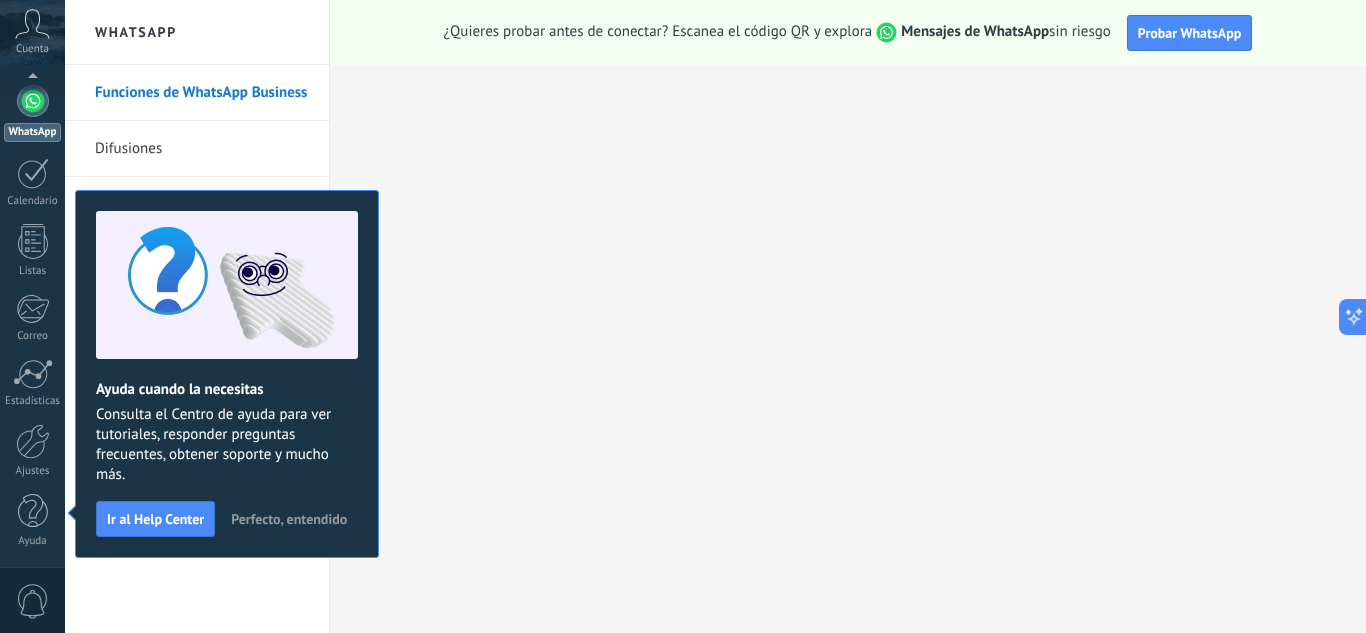 scroll, scrollTop: 0, scrollLeft: 0, axis: both 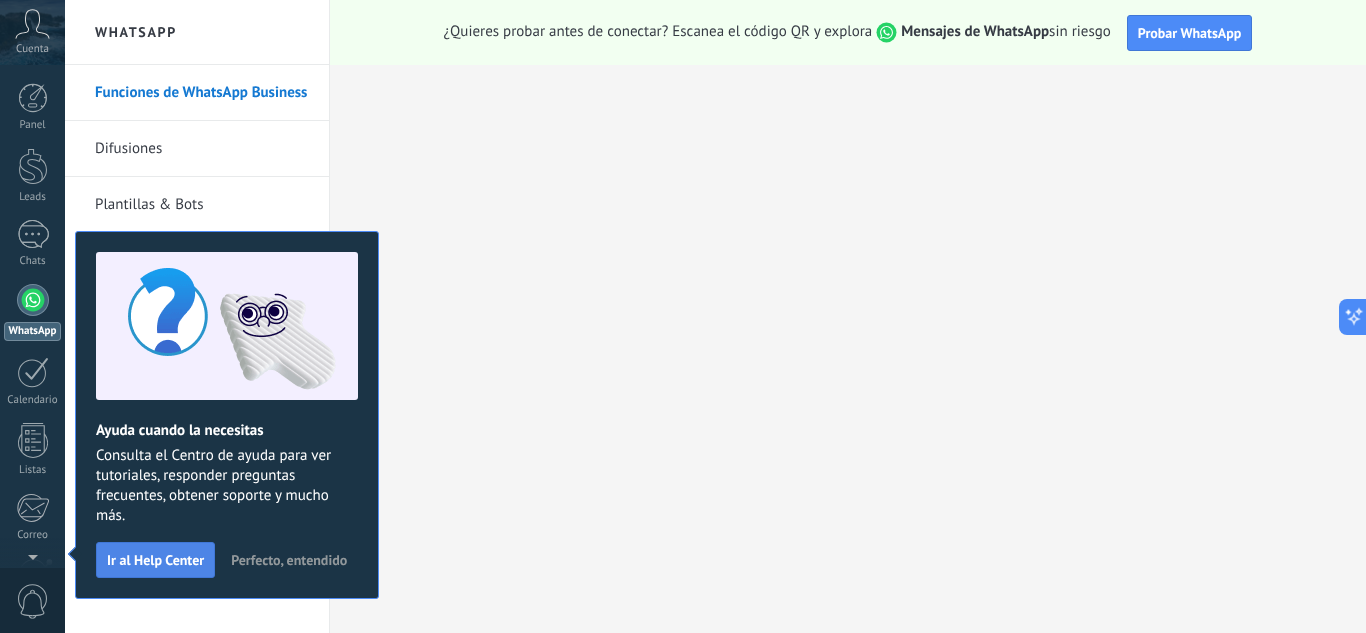 click on "Ir al Help Center" at bounding box center (155, 560) 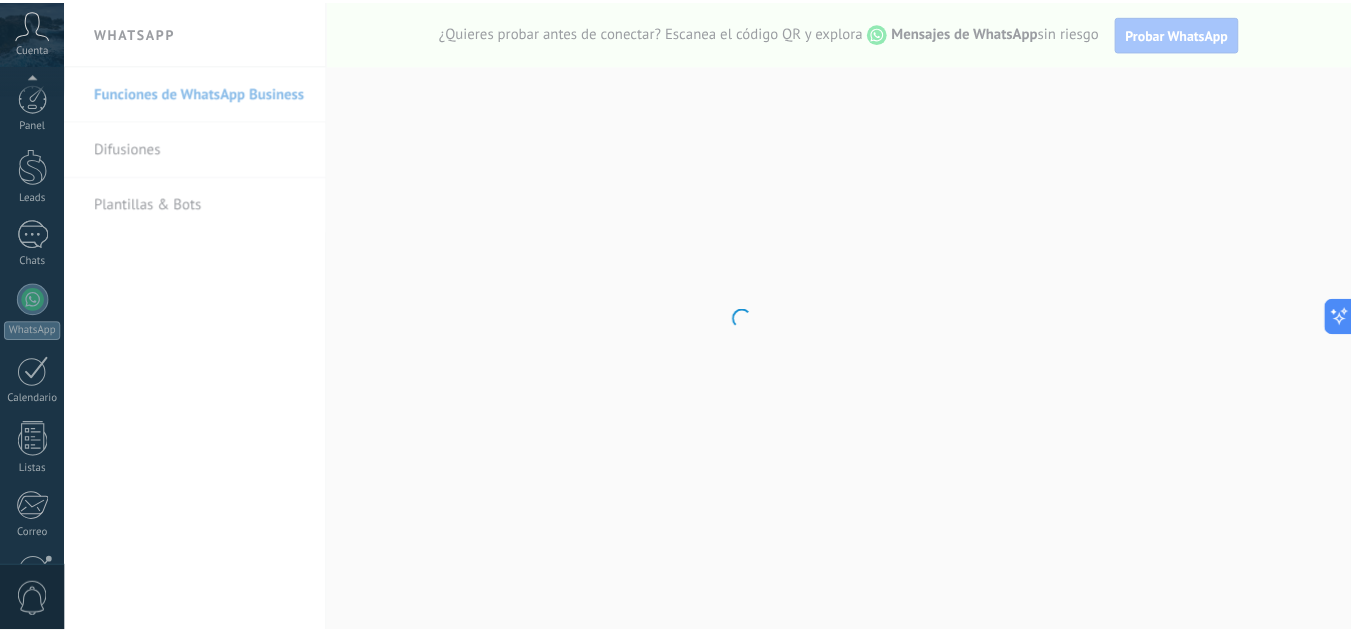 scroll, scrollTop: 199, scrollLeft: 0, axis: vertical 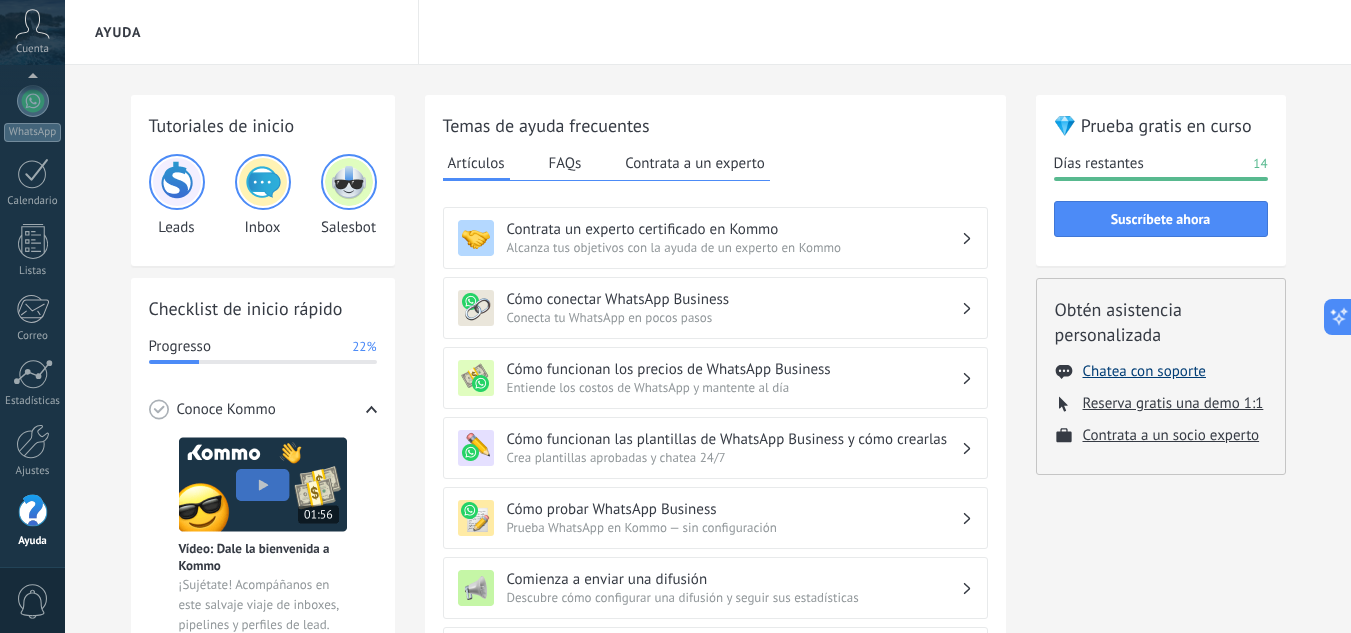 click on "Chatea con soporte" at bounding box center (1144, 371) 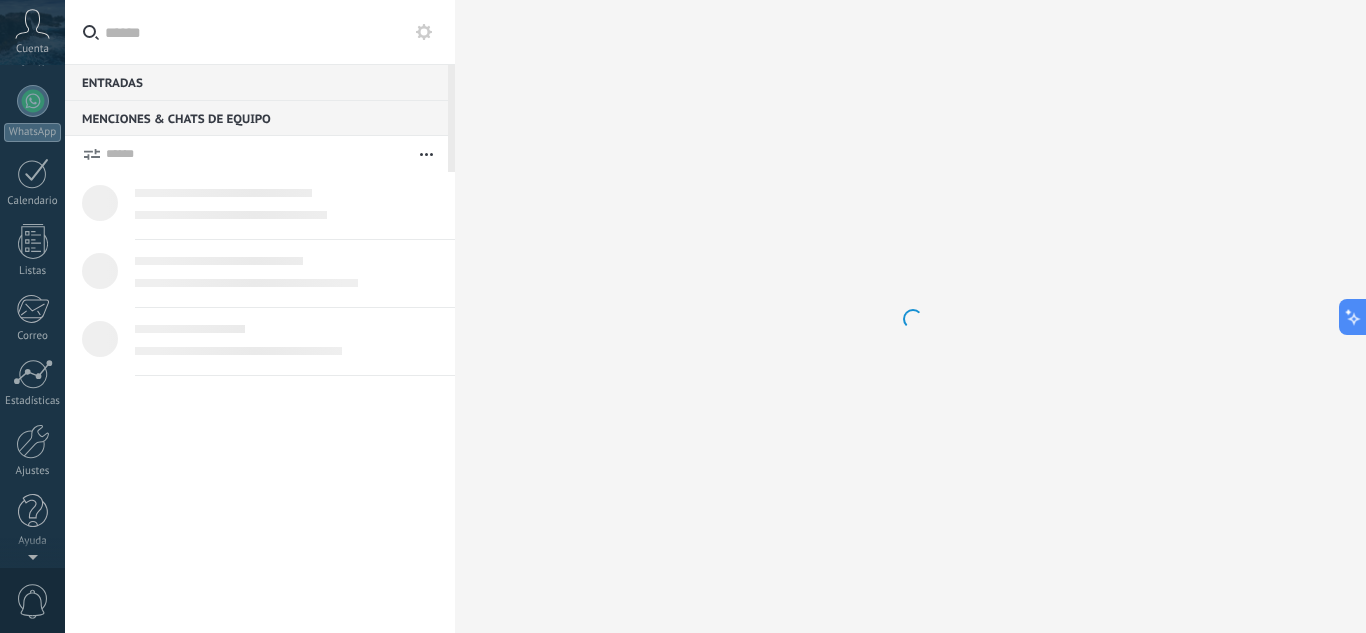 scroll, scrollTop: 0, scrollLeft: 0, axis: both 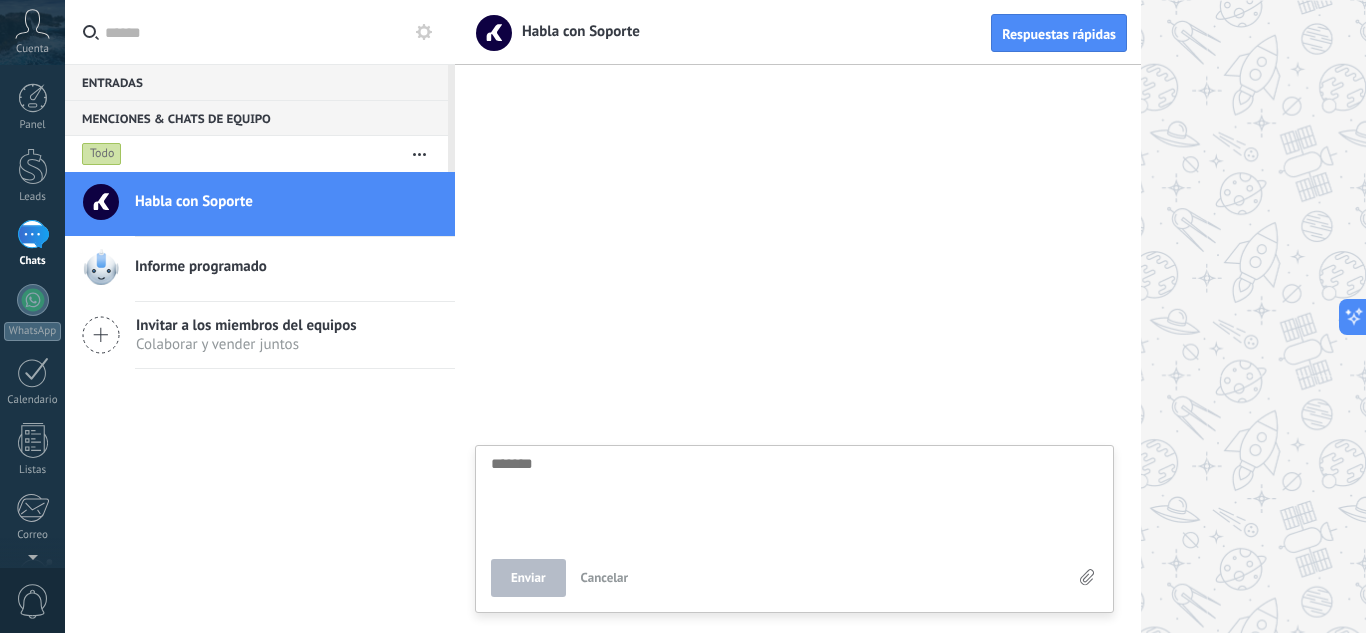 click at bounding box center (794, 497) 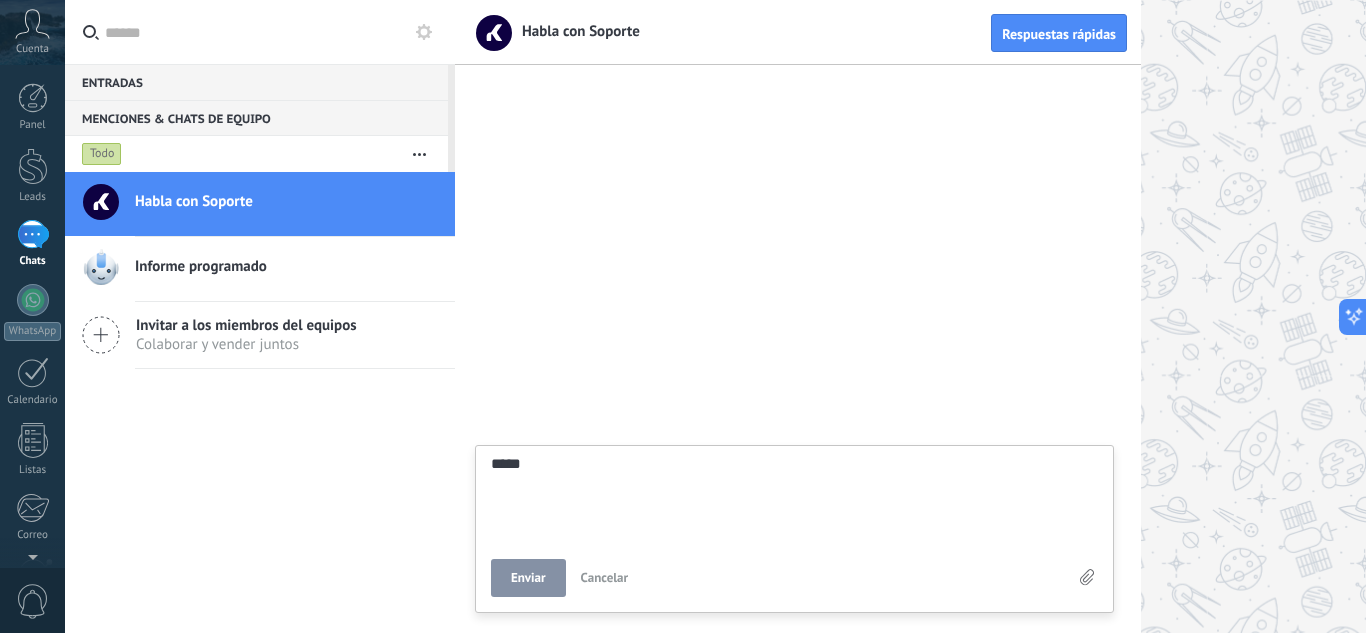 scroll, scrollTop: 38, scrollLeft: 0, axis: vertical 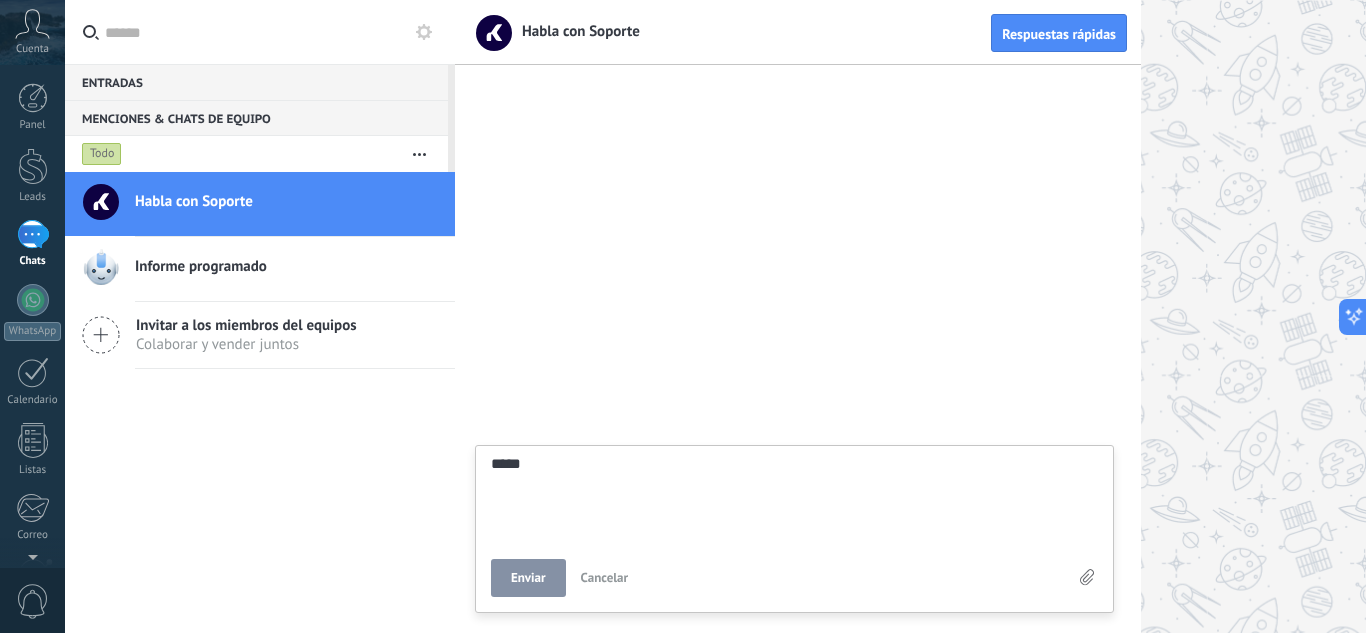 click on "****" at bounding box center (794, 497) 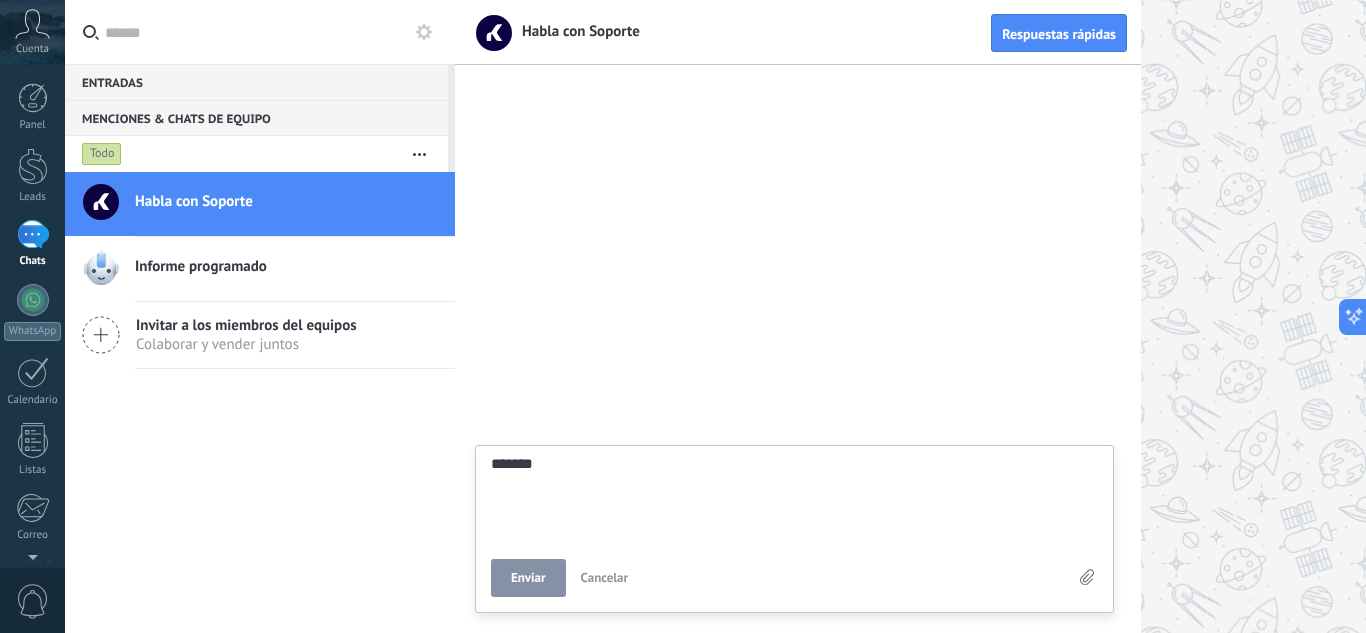 scroll, scrollTop: 76, scrollLeft: 0, axis: vertical 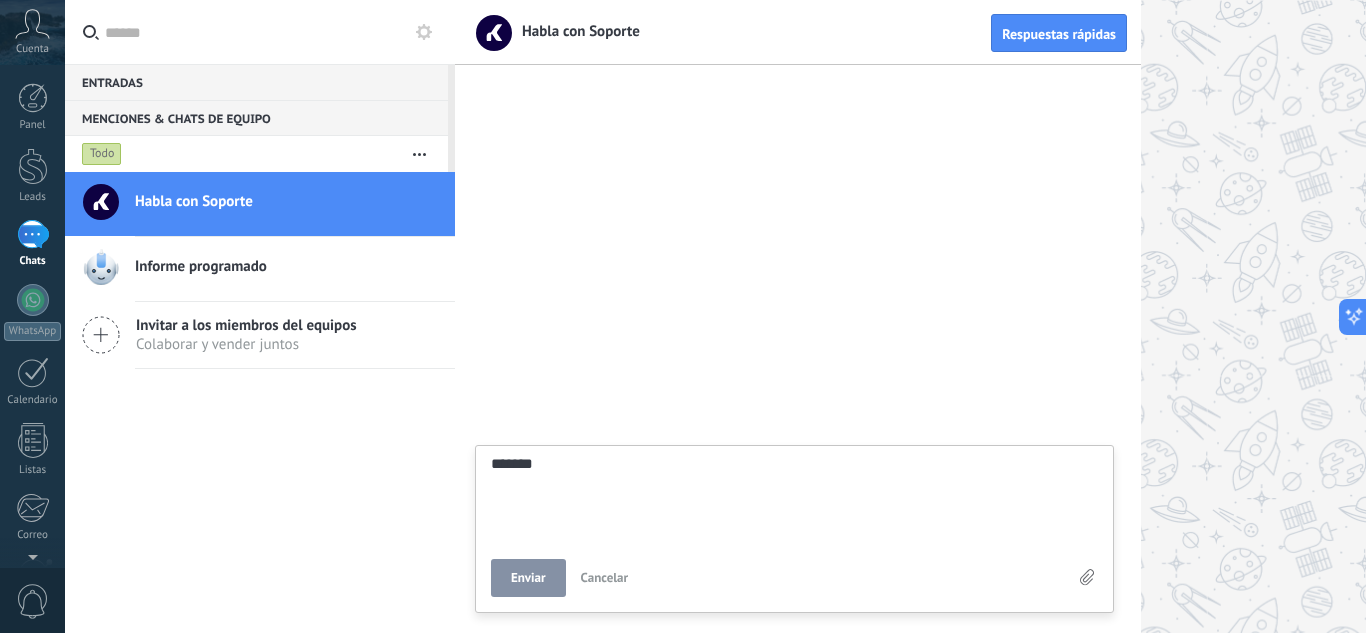 click on "****" at bounding box center [794, 497] 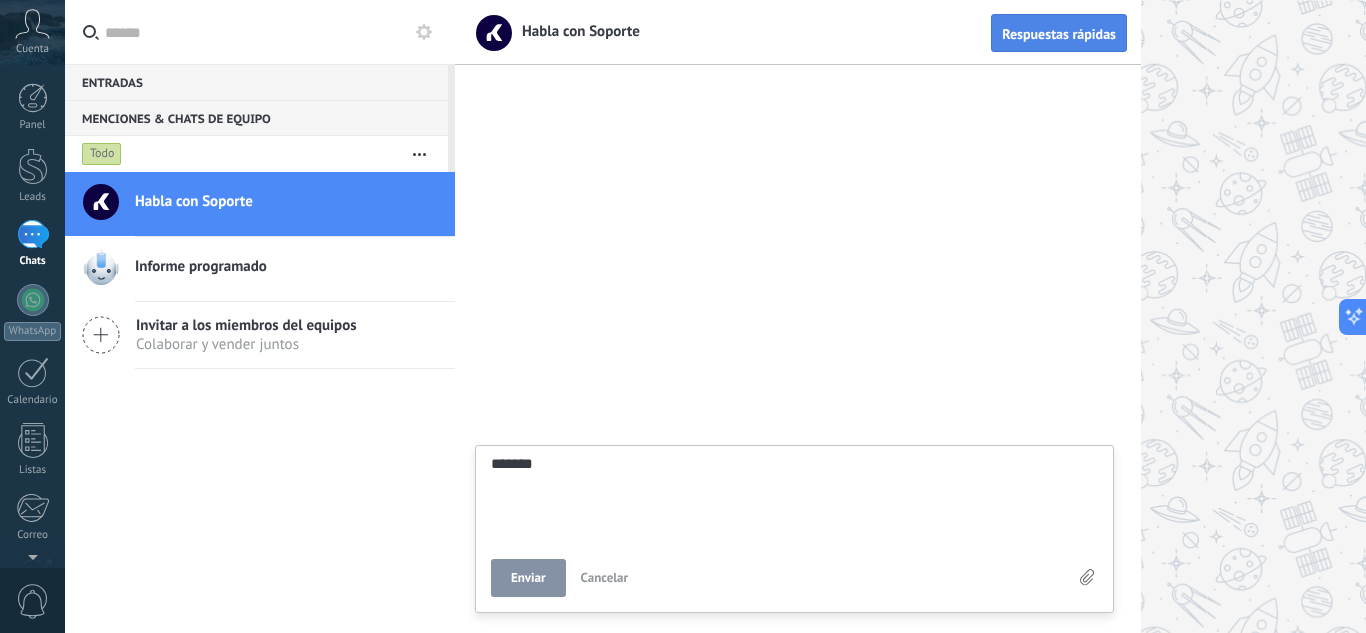 type on "****" 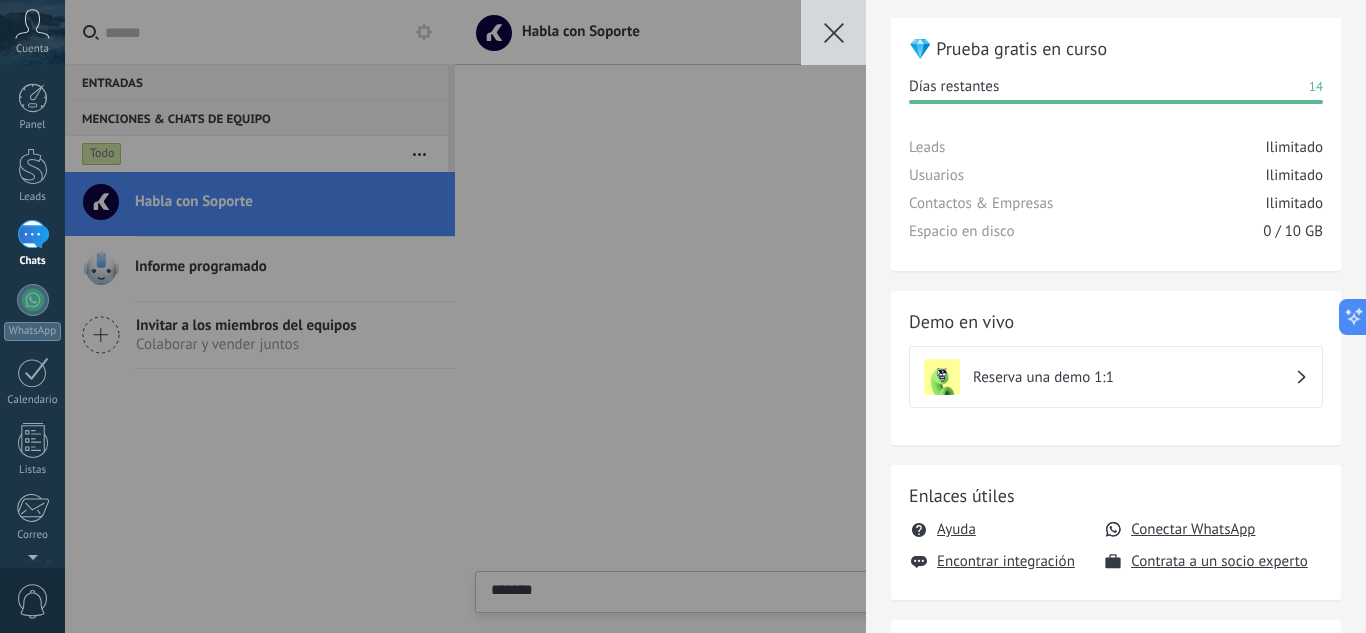 click on "Can WhatsApp be connected?   usage of chat apps in Kommo   or go directly to connect your WhatsApp at   .   .   ." at bounding box center (715, 316) 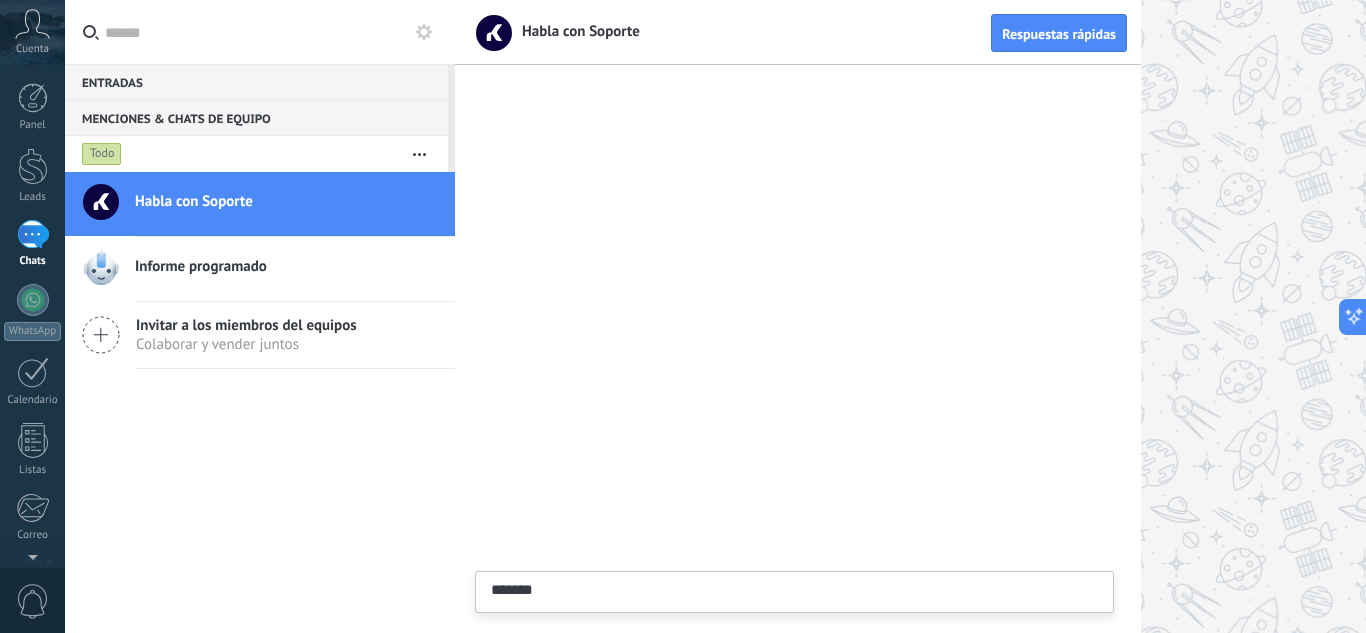 click on "Cuenta" at bounding box center [32, 49] 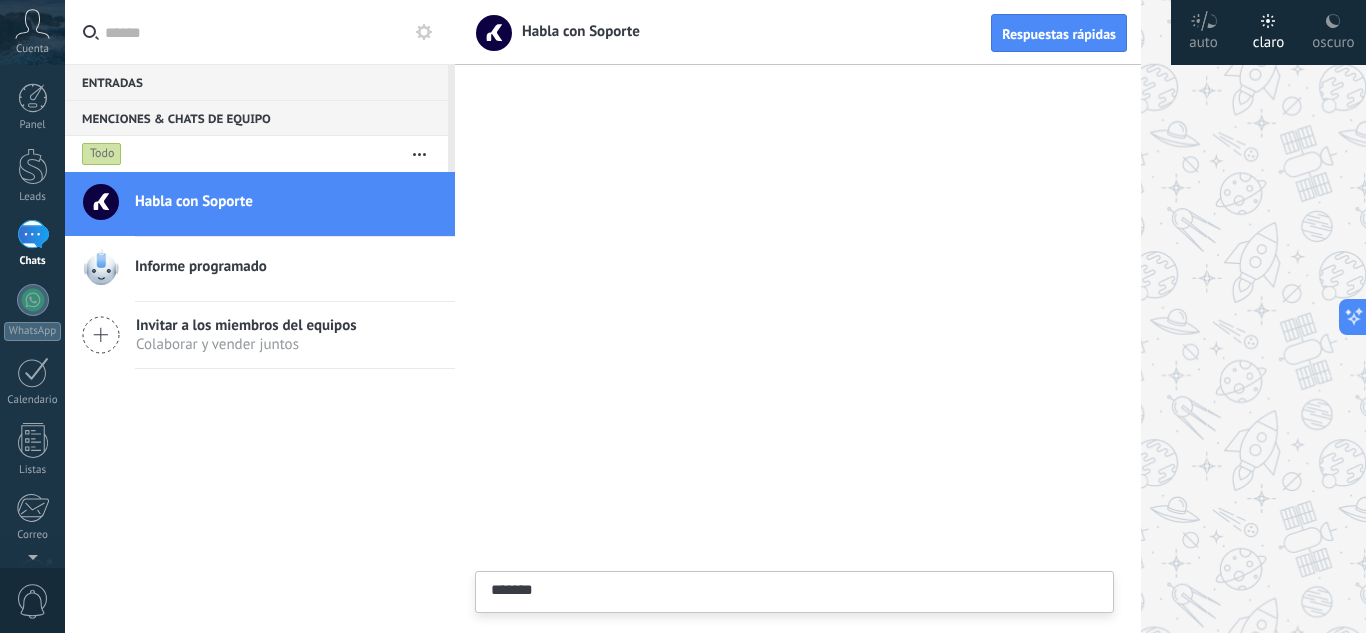 click at bounding box center [910, 316] 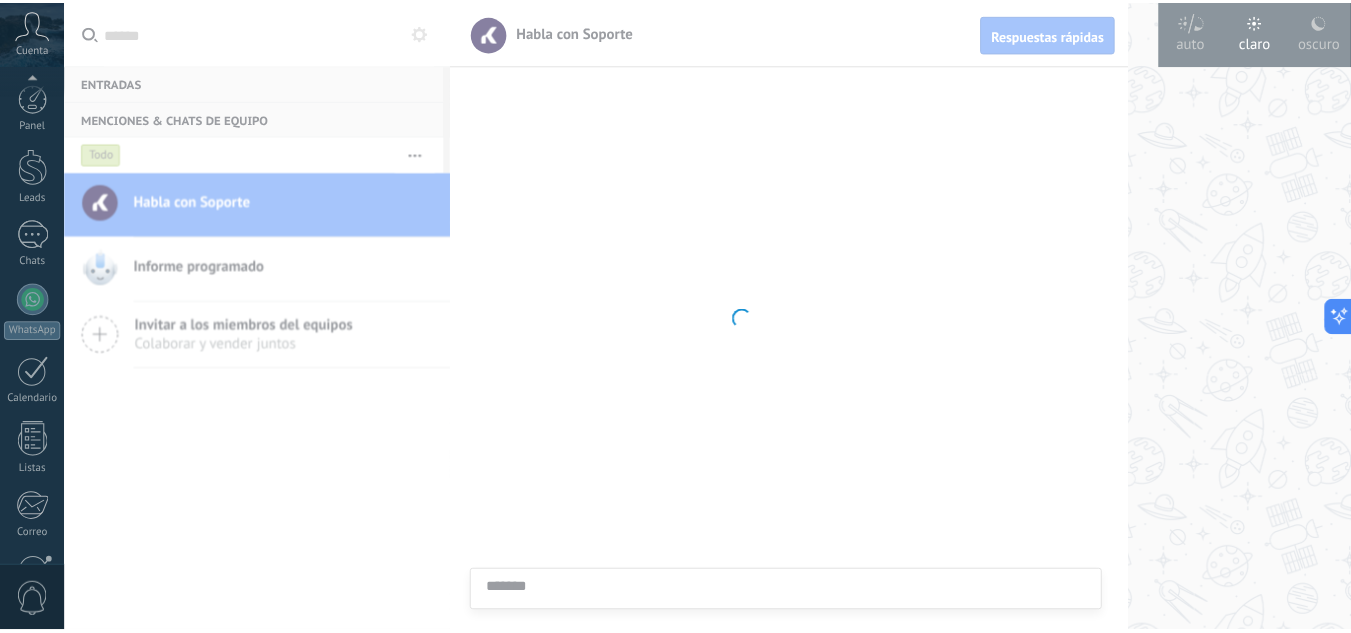 scroll, scrollTop: 199, scrollLeft: 0, axis: vertical 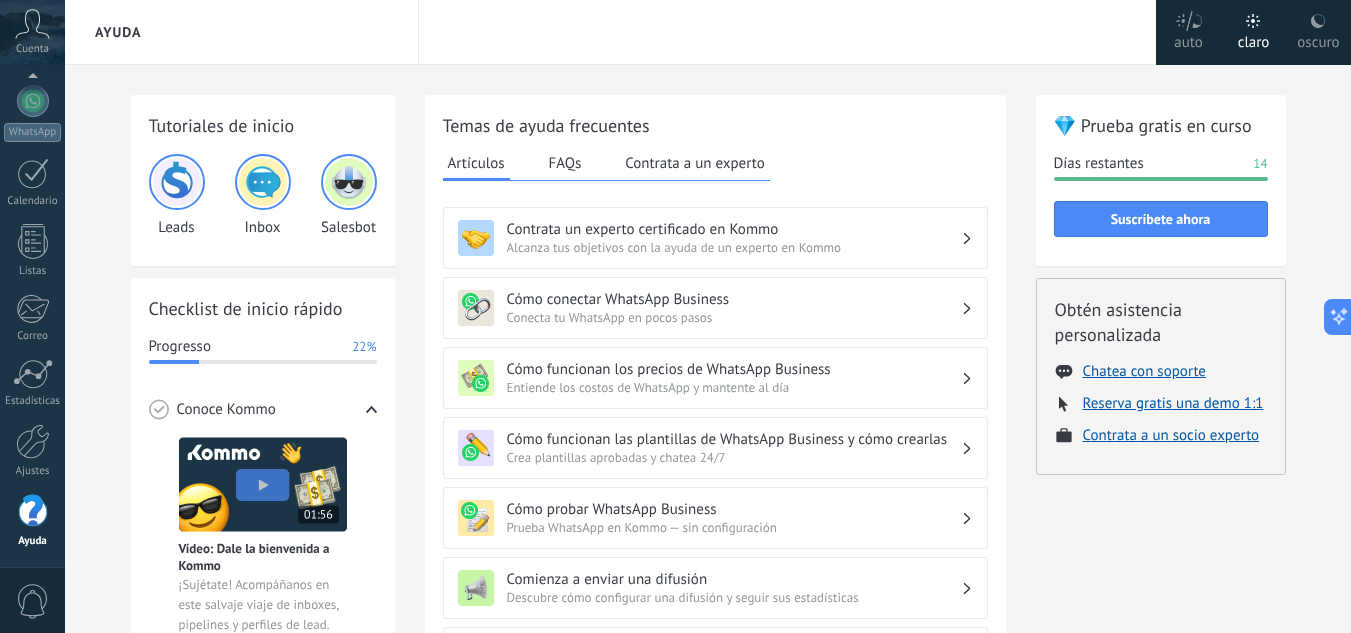 click at bounding box center (32, 24) 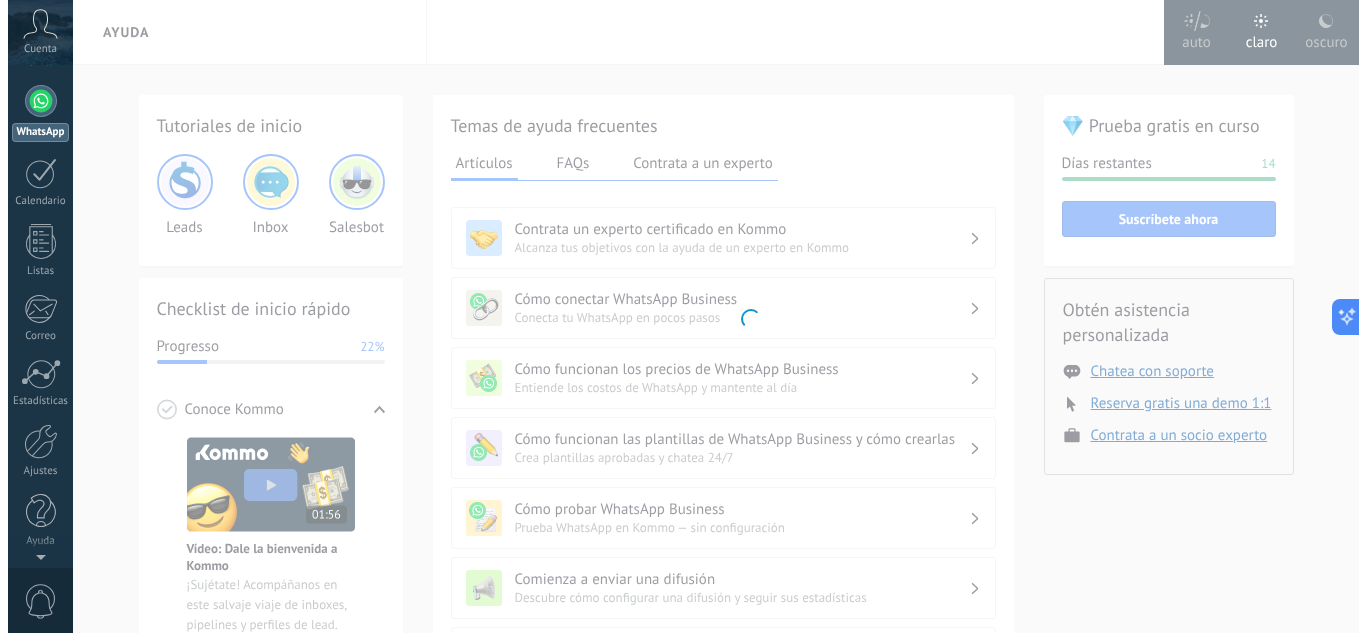 scroll, scrollTop: 0, scrollLeft: 0, axis: both 